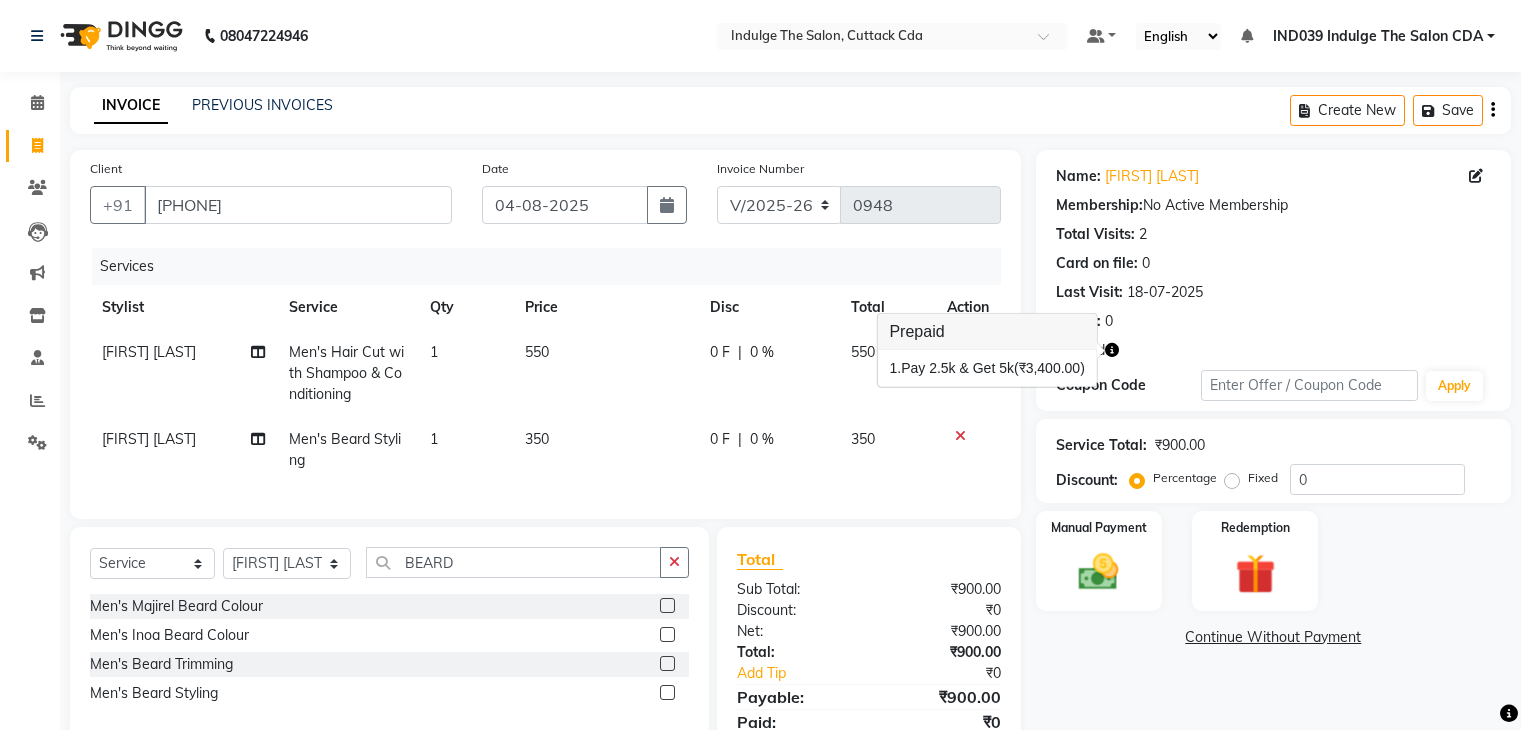 select on "7297" 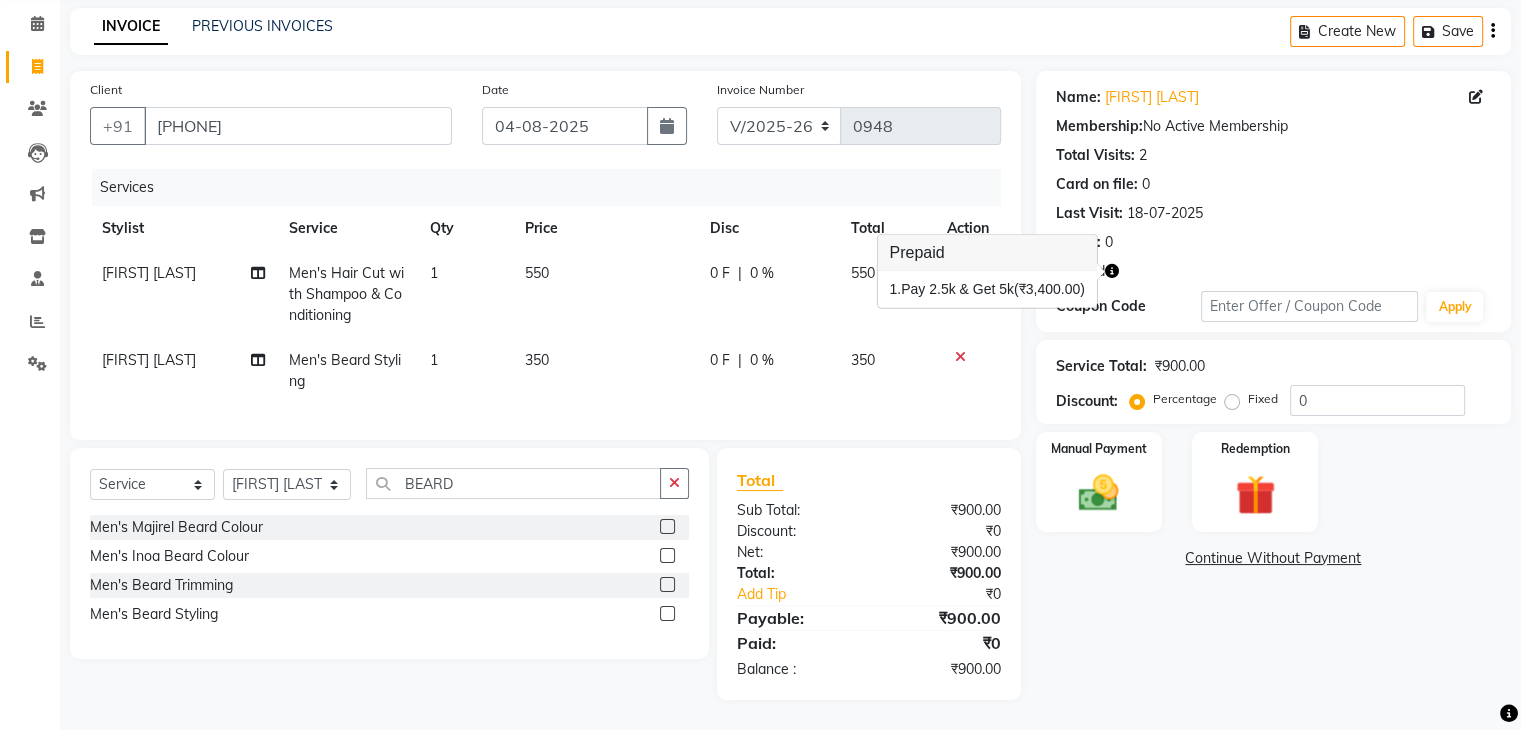 scroll, scrollTop: 0, scrollLeft: 0, axis: both 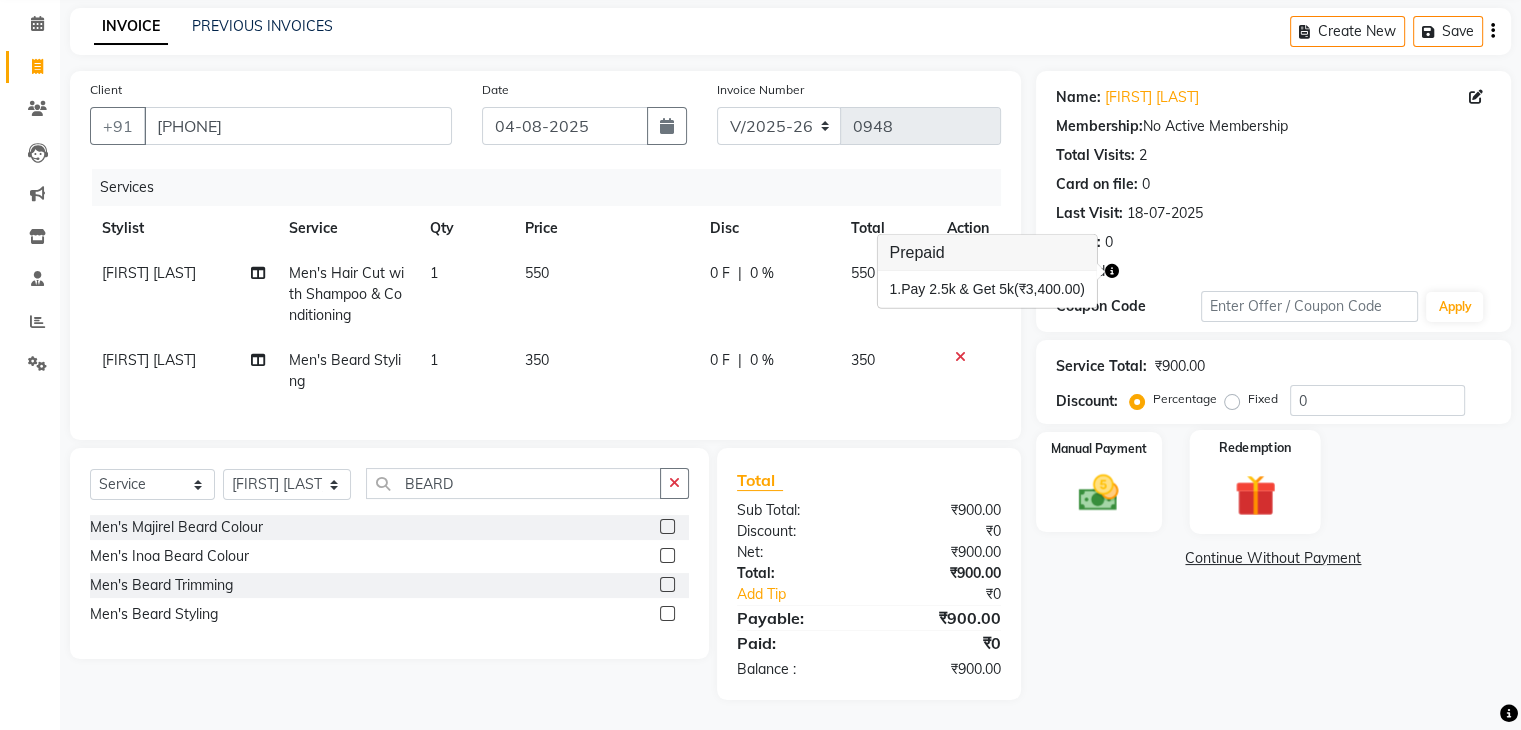 click 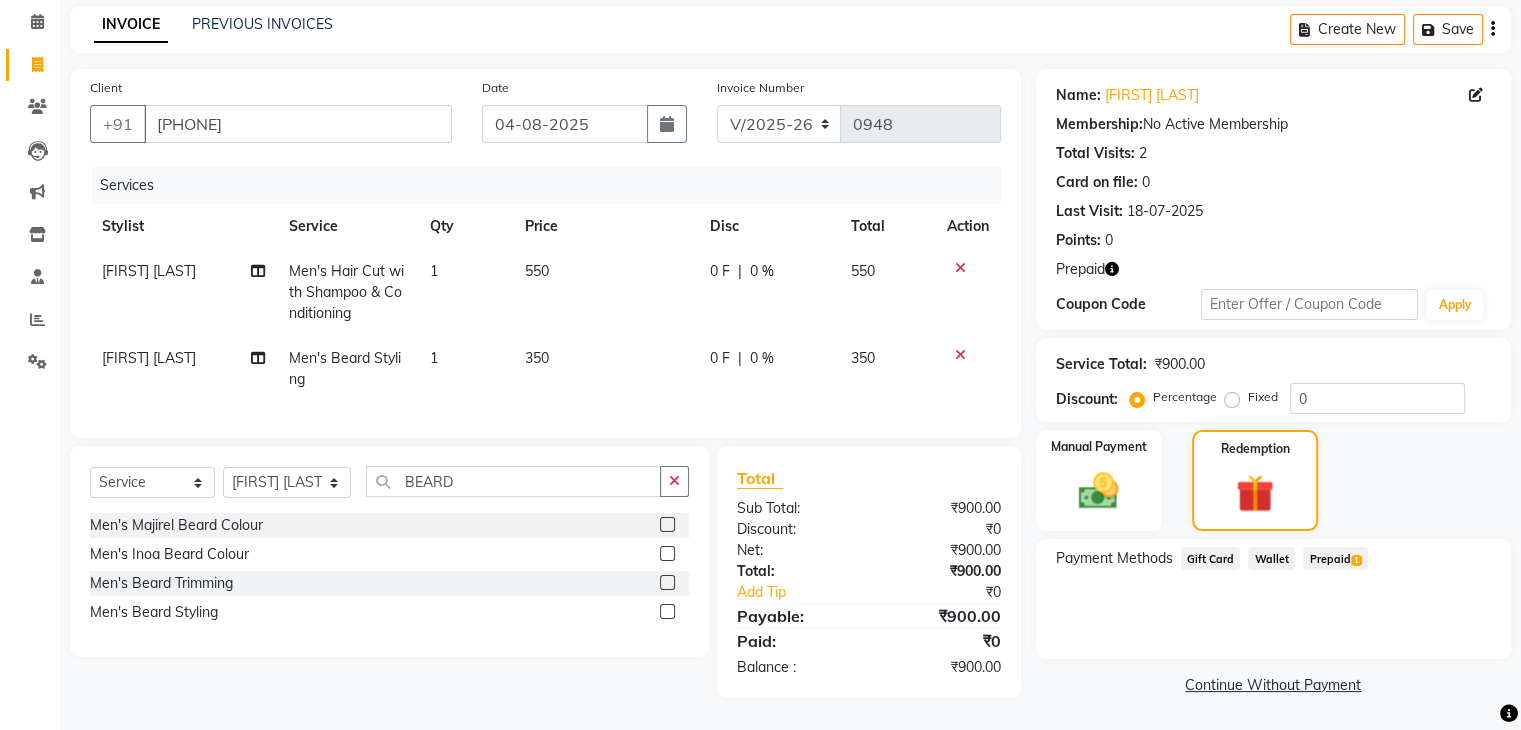 click on "Prepaid  1" 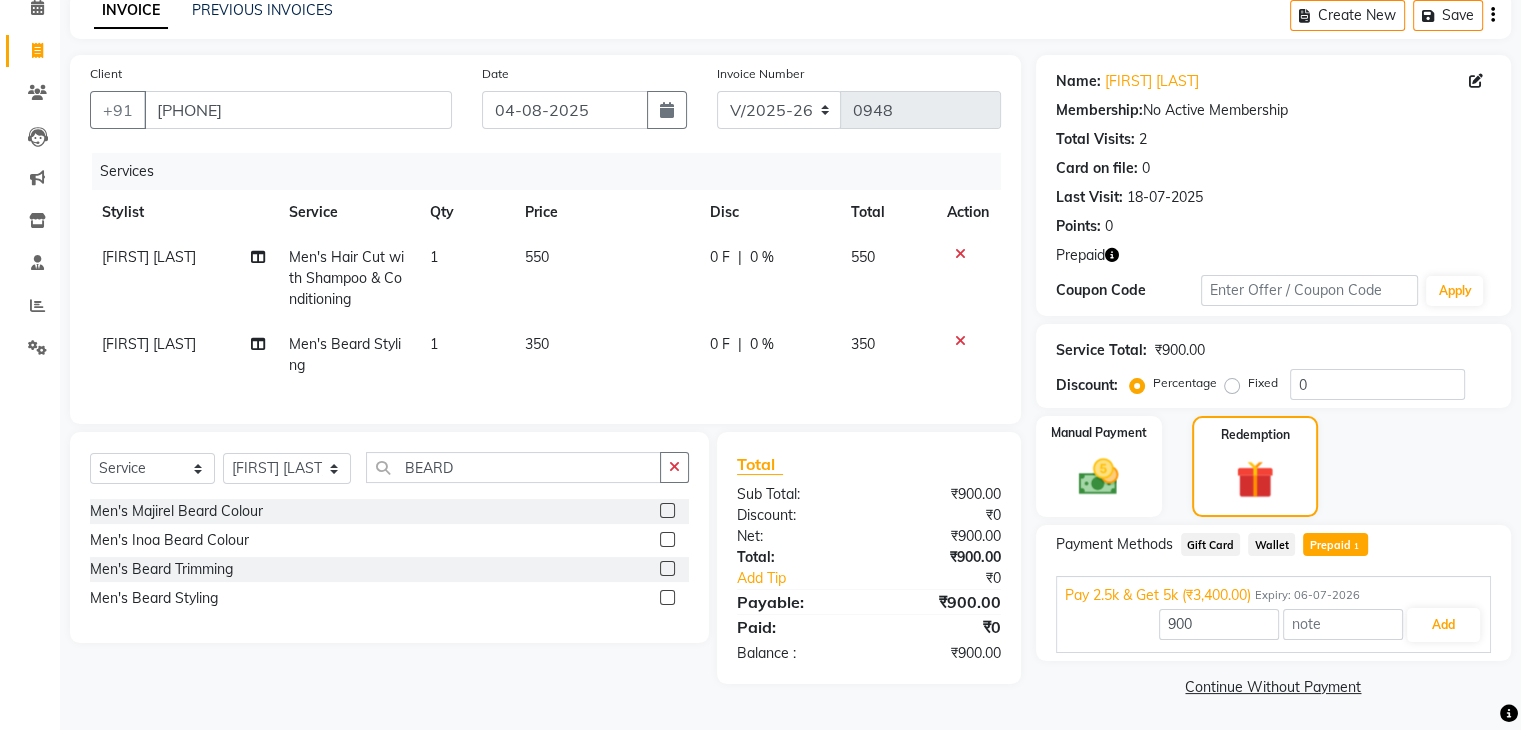 scroll, scrollTop: 97, scrollLeft: 0, axis: vertical 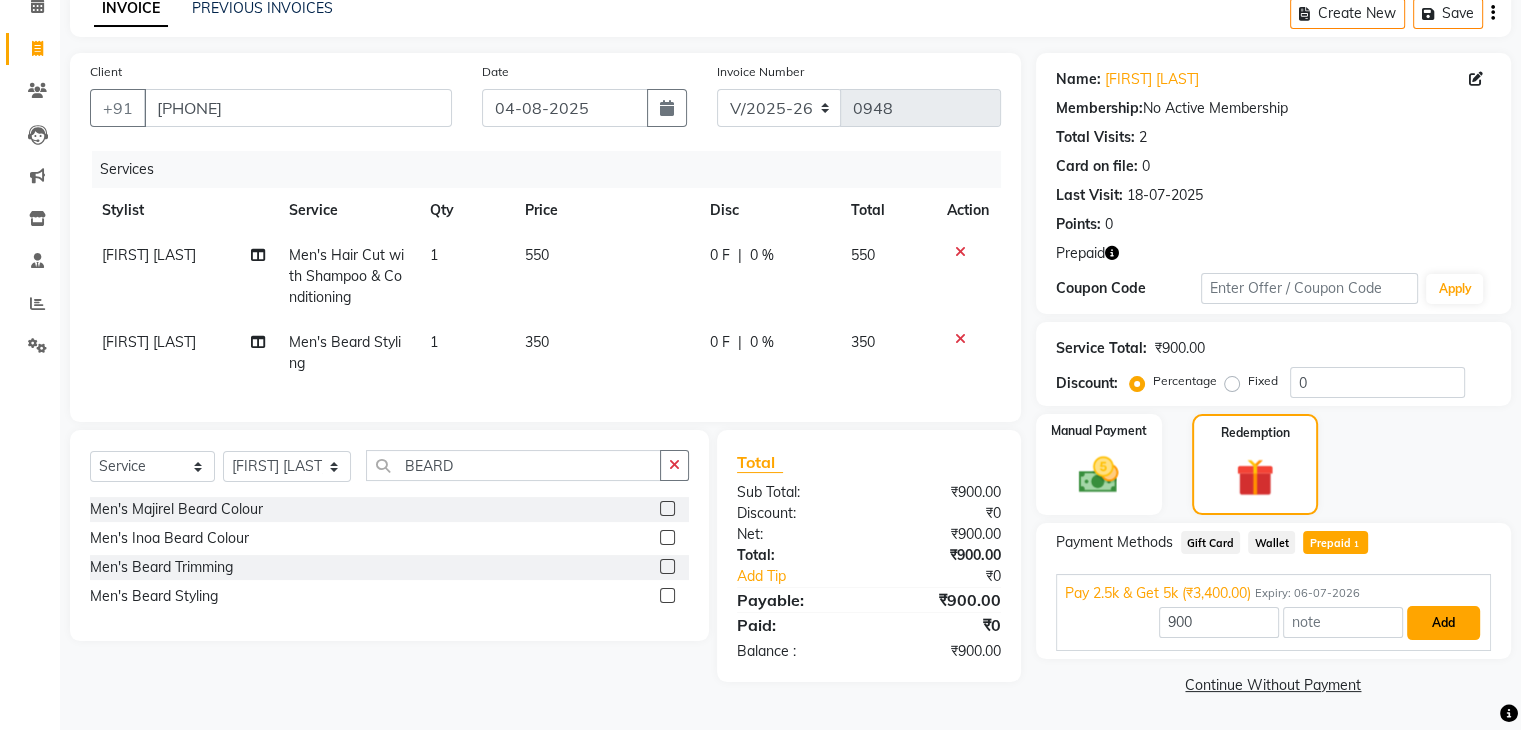 click on "Add" at bounding box center [1443, 623] 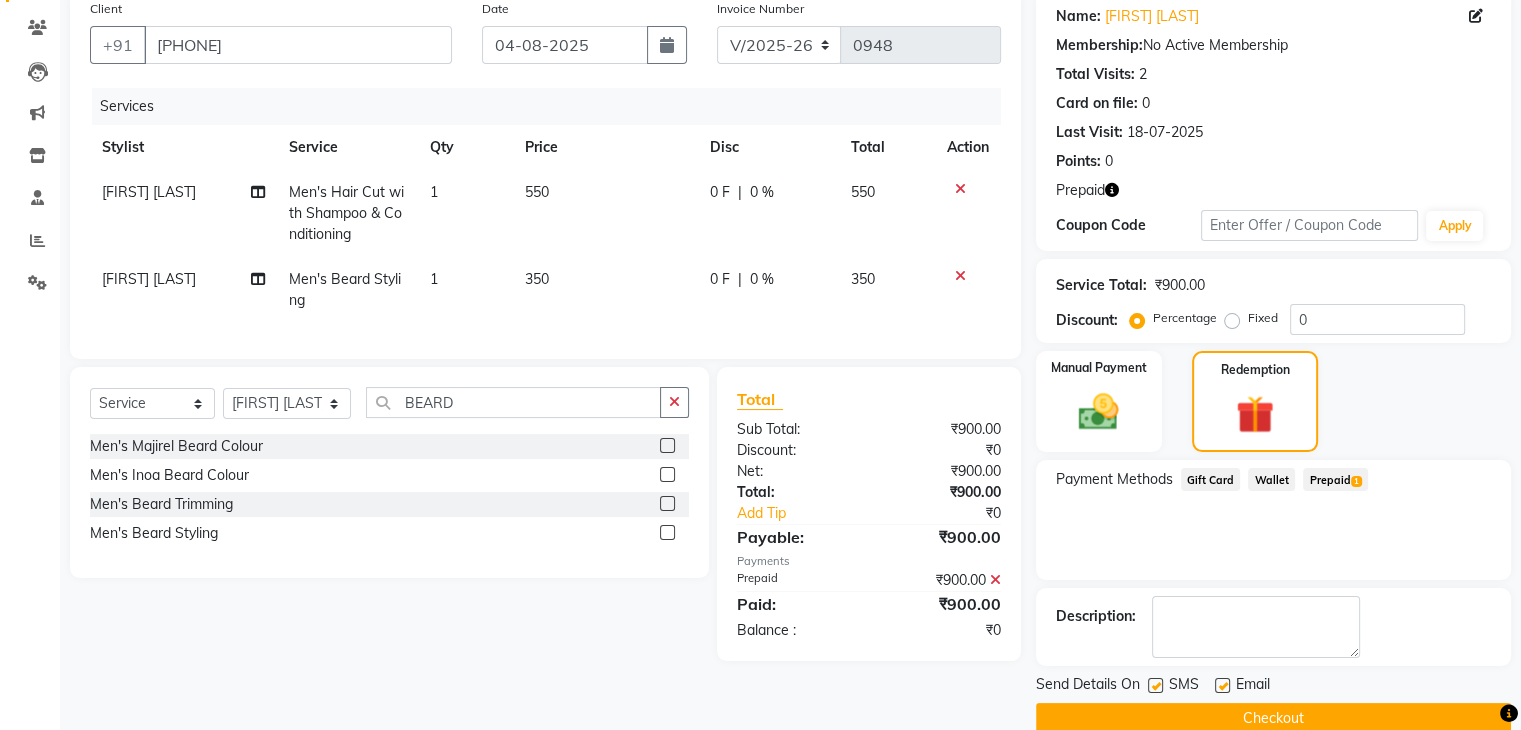scroll, scrollTop: 193, scrollLeft: 0, axis: vertical 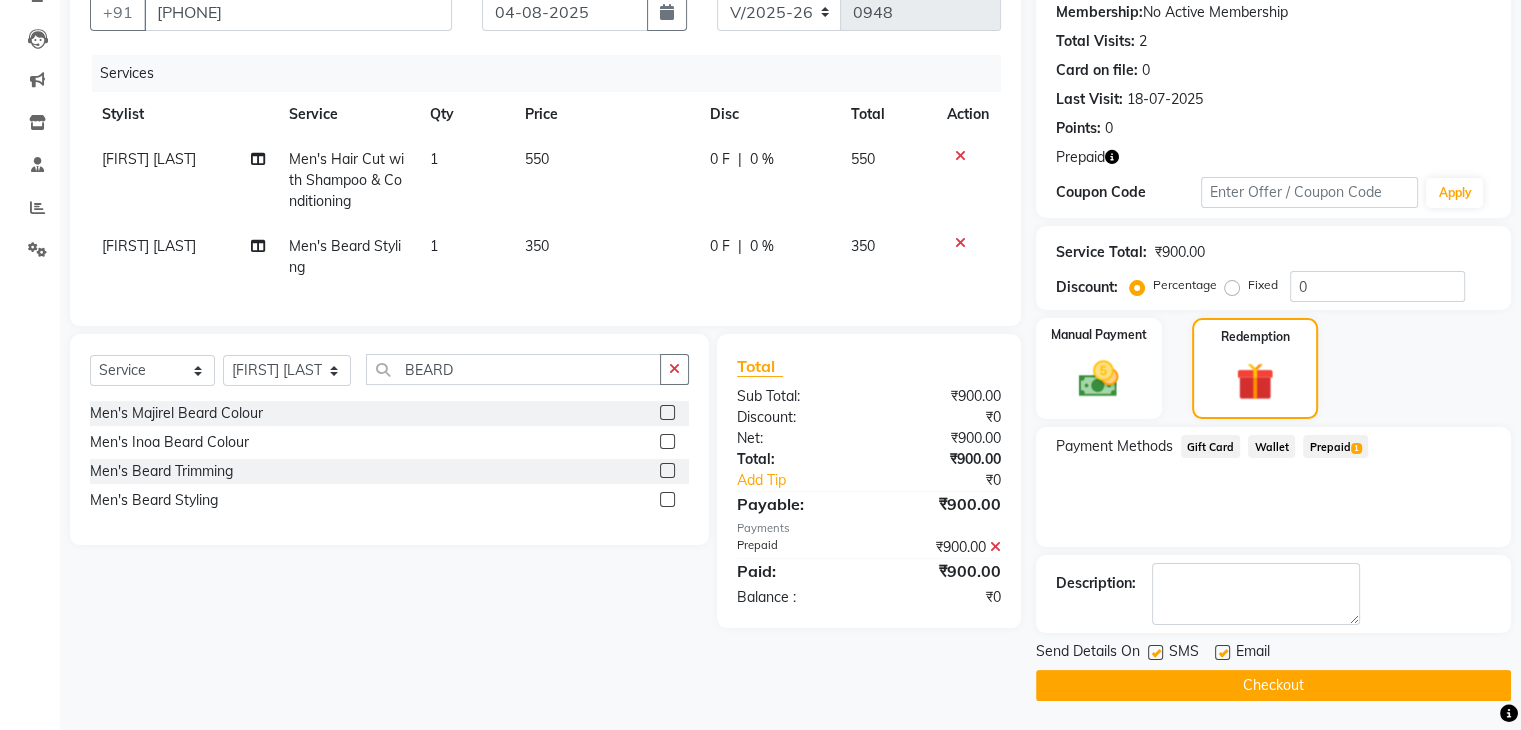 click on "Checkout" 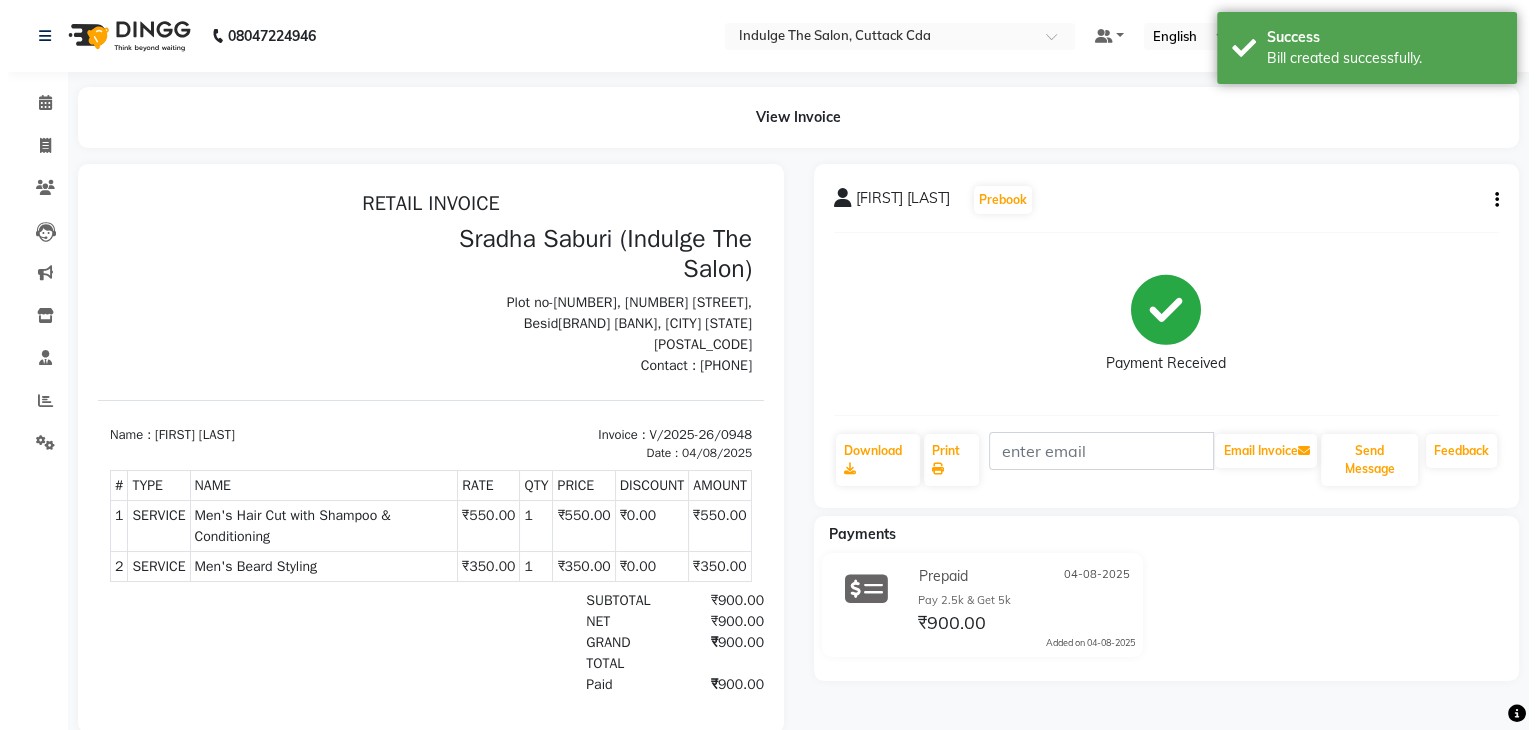 scroll, scrollTop: 0, scrollLeft: 0, axis: both 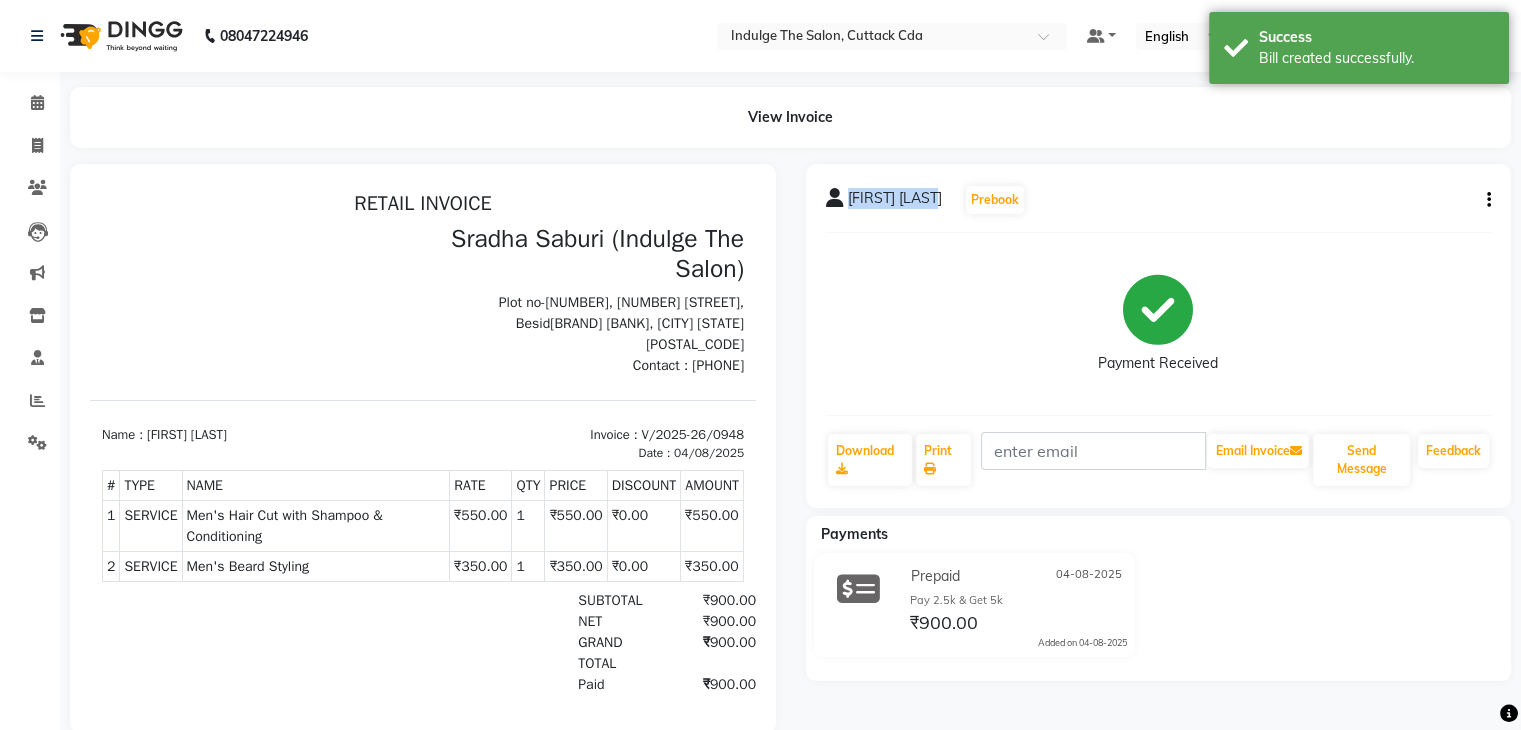 drag, startPoint x: 846, startPoint y: 197, endPoint x: 940, endPoint y: 217, distance: 96.10411 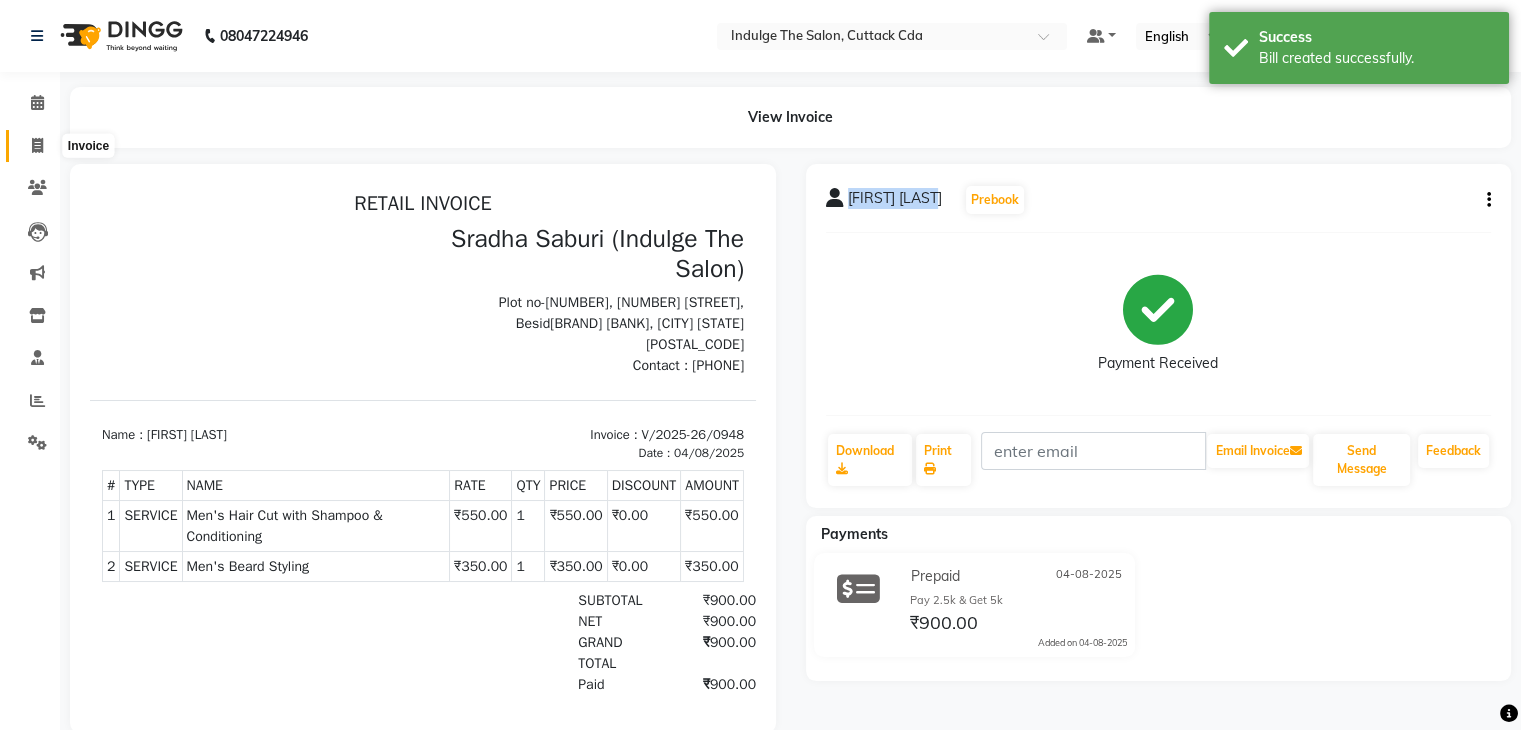 click 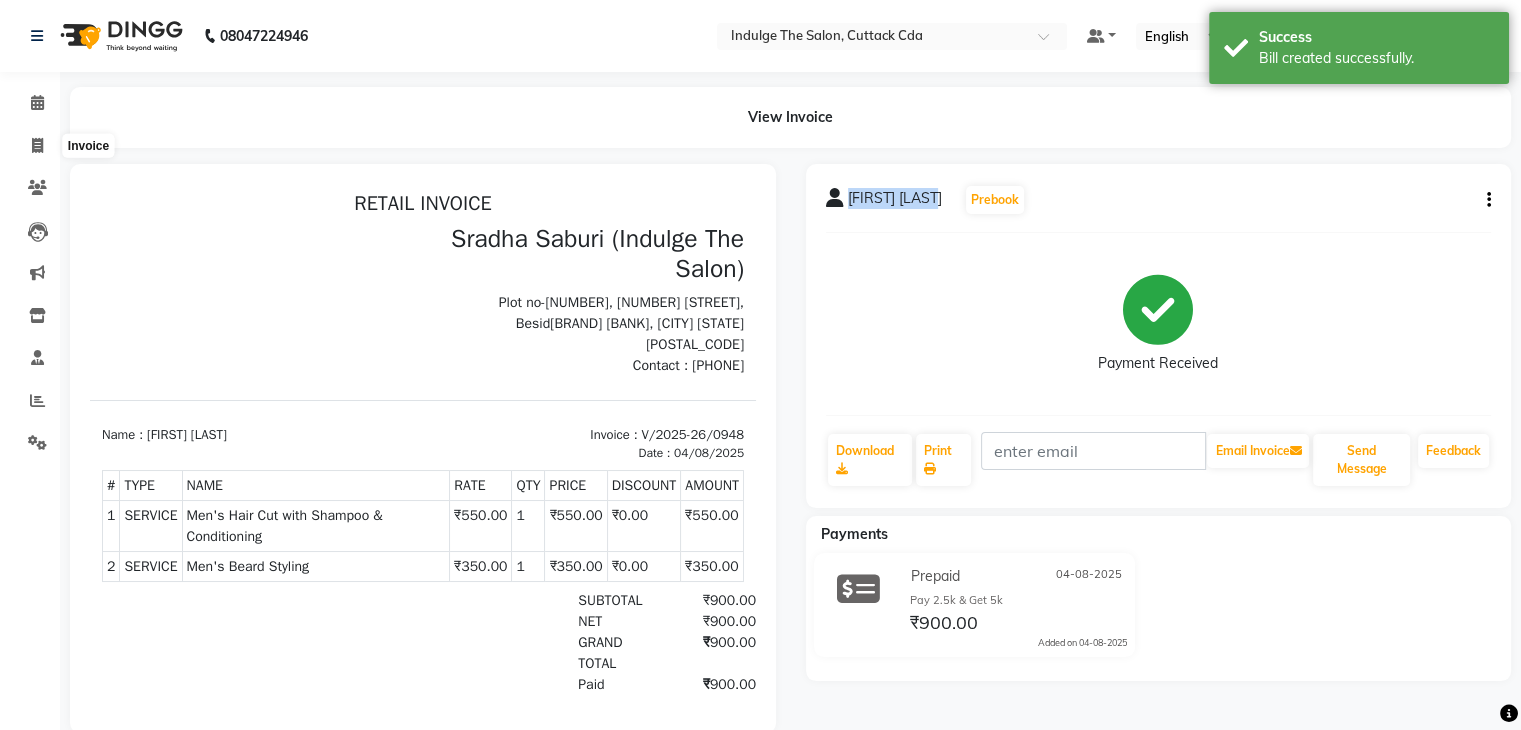select on "service" 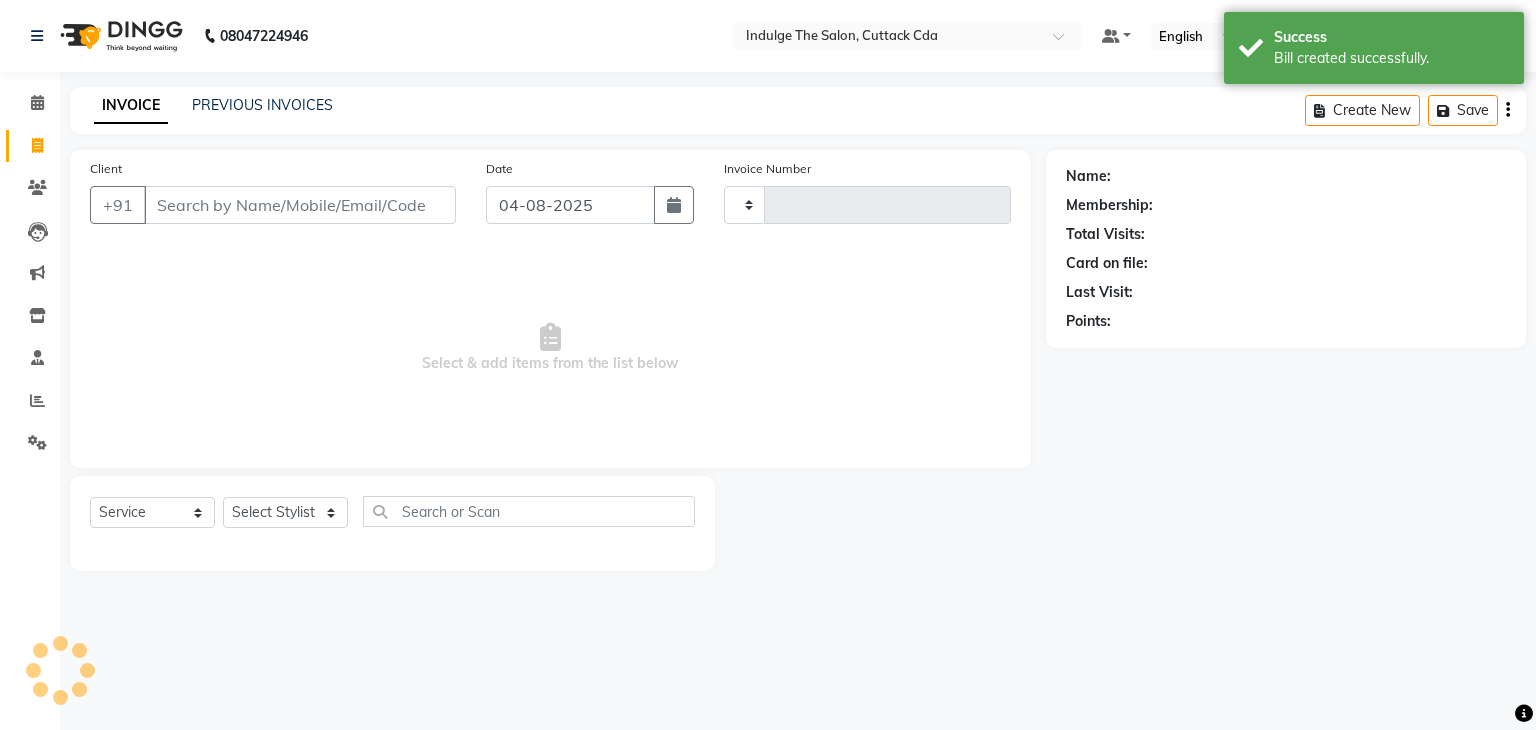 type on "0949" 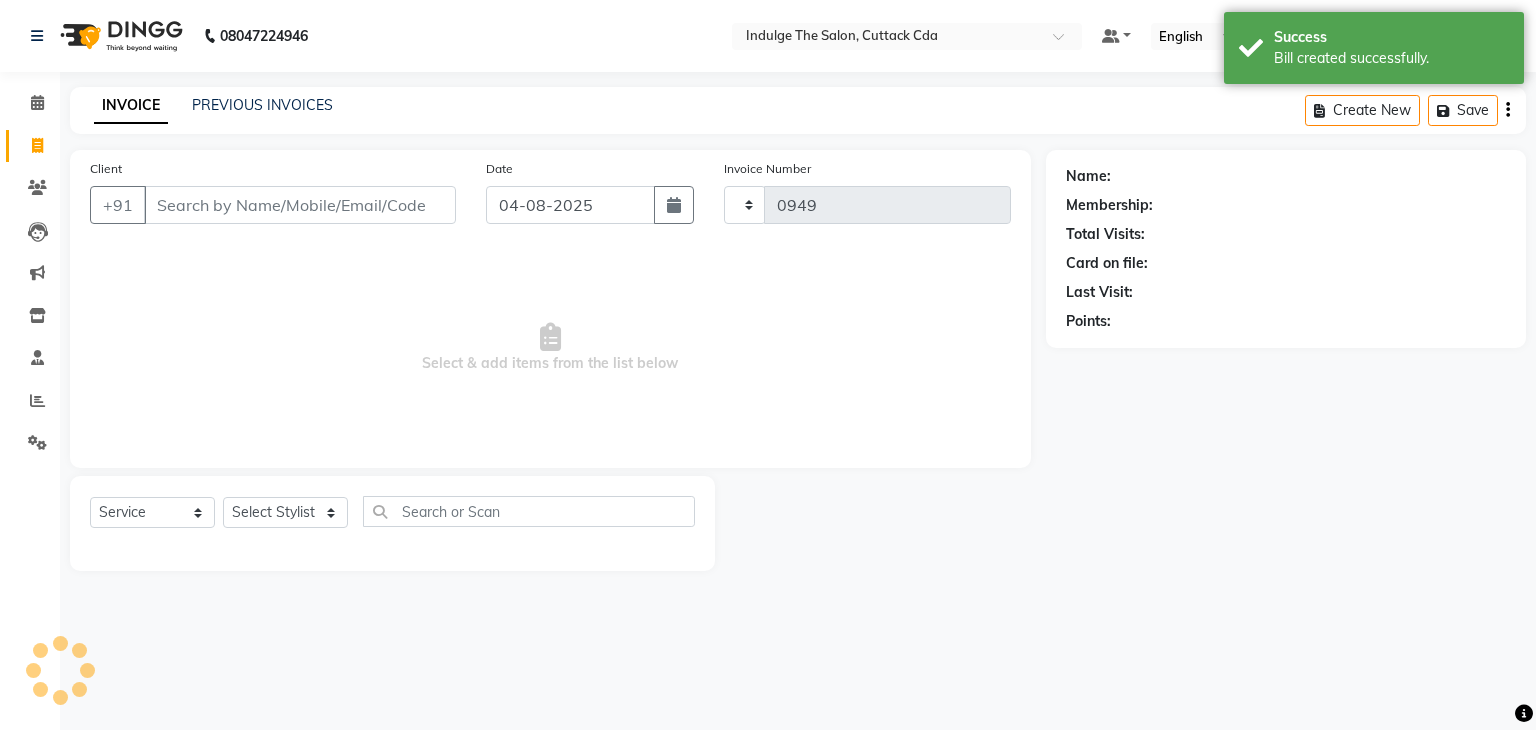 select on "7297" 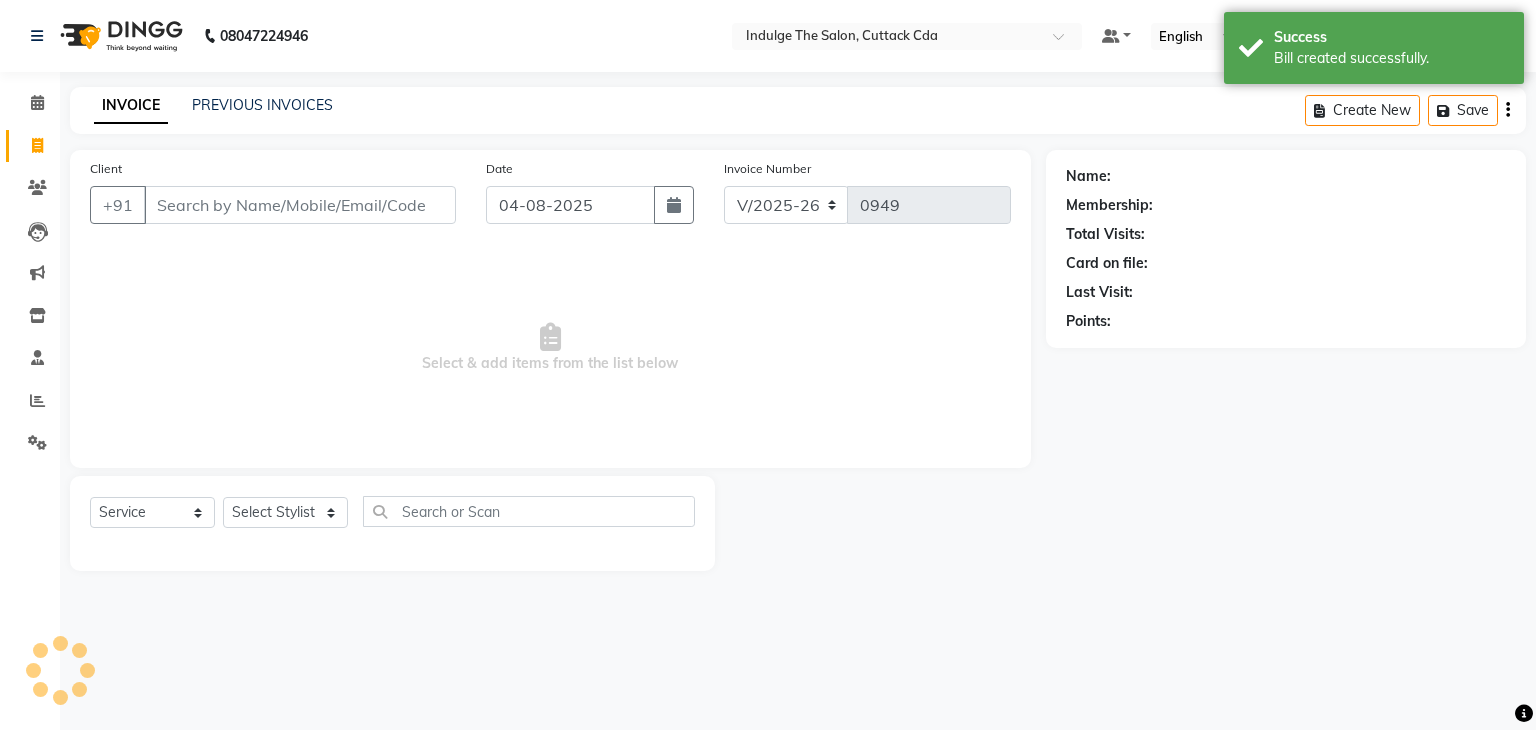 click on "Client" at bounding box center (300, 205) 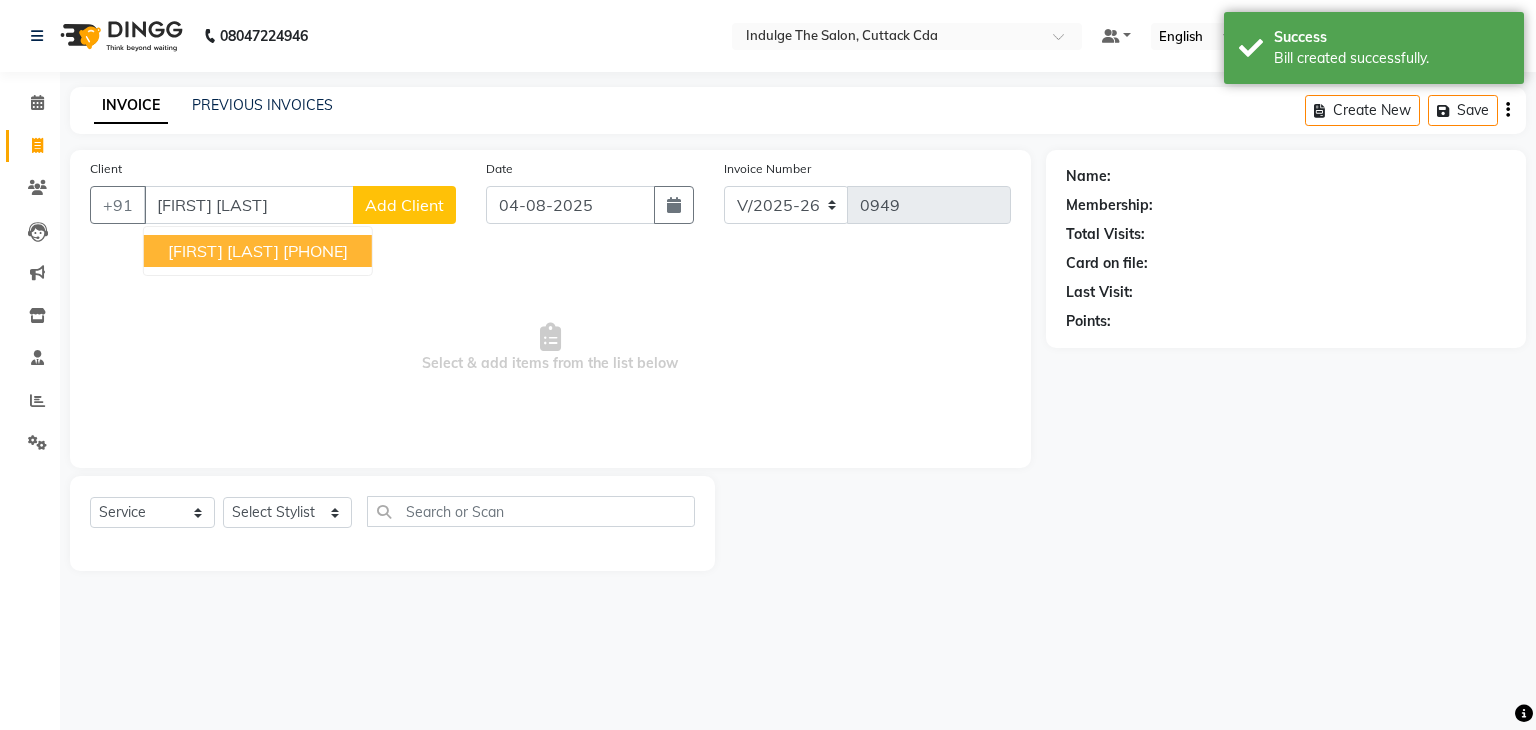 click on "[FIRST] [LAST]" at bounding box center (223, 251) 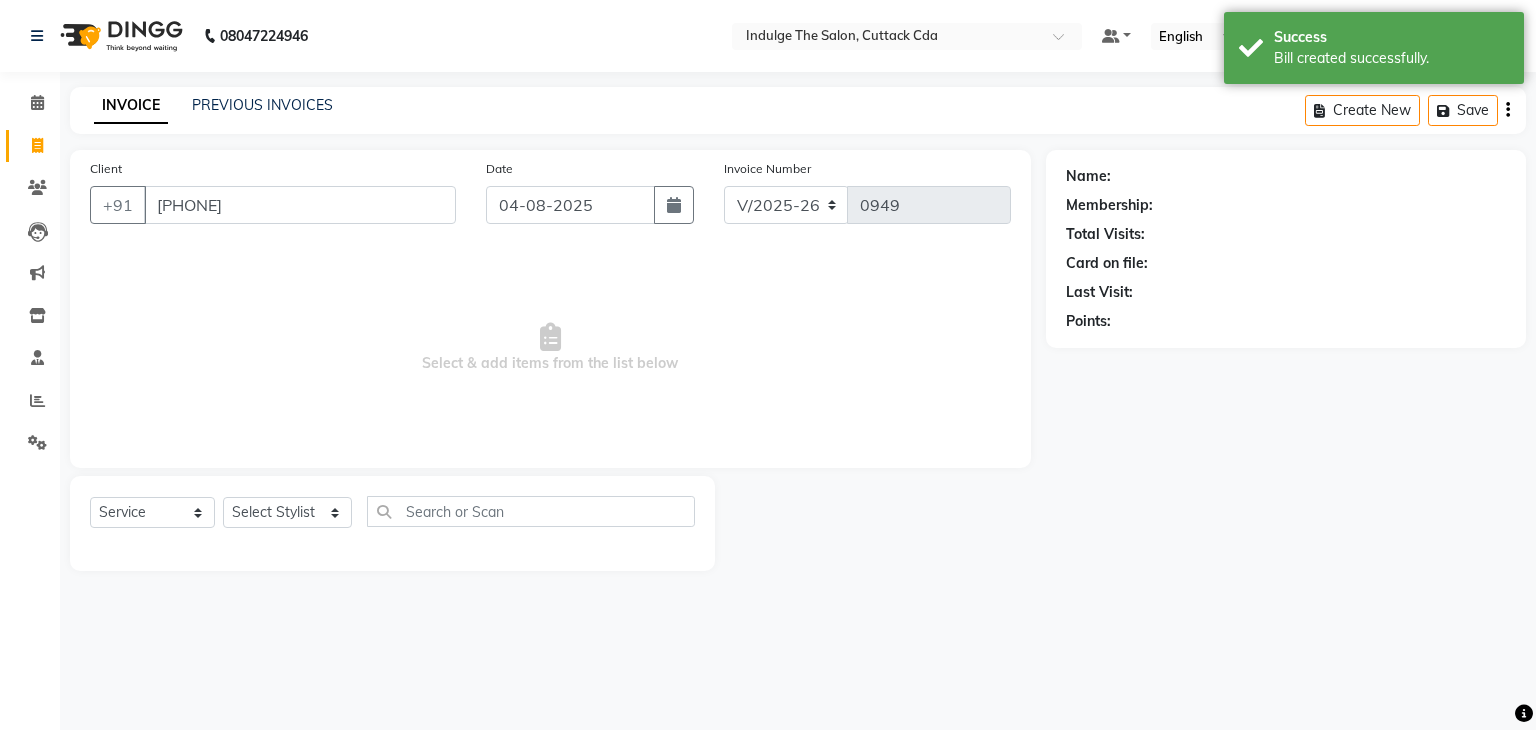type on "6372328884" 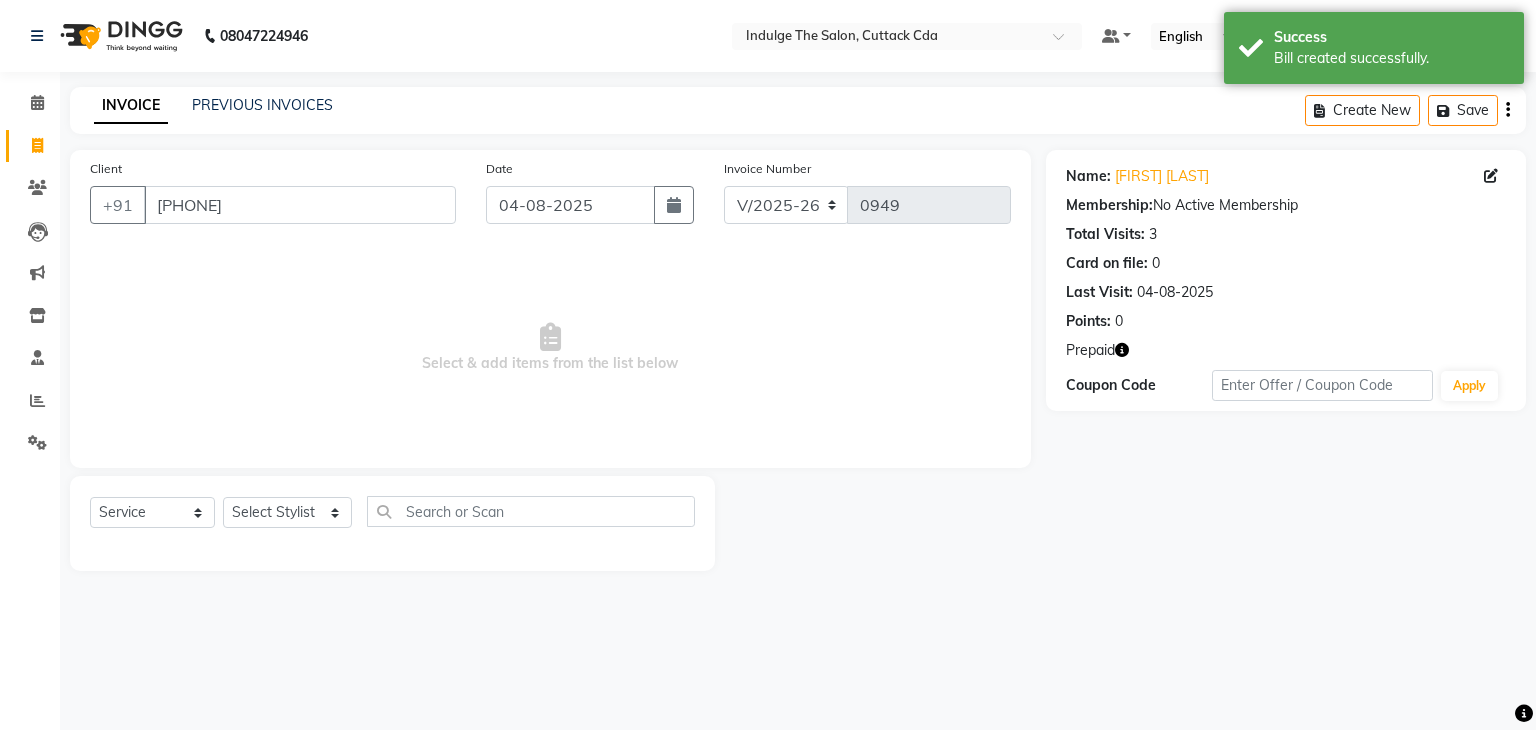 click 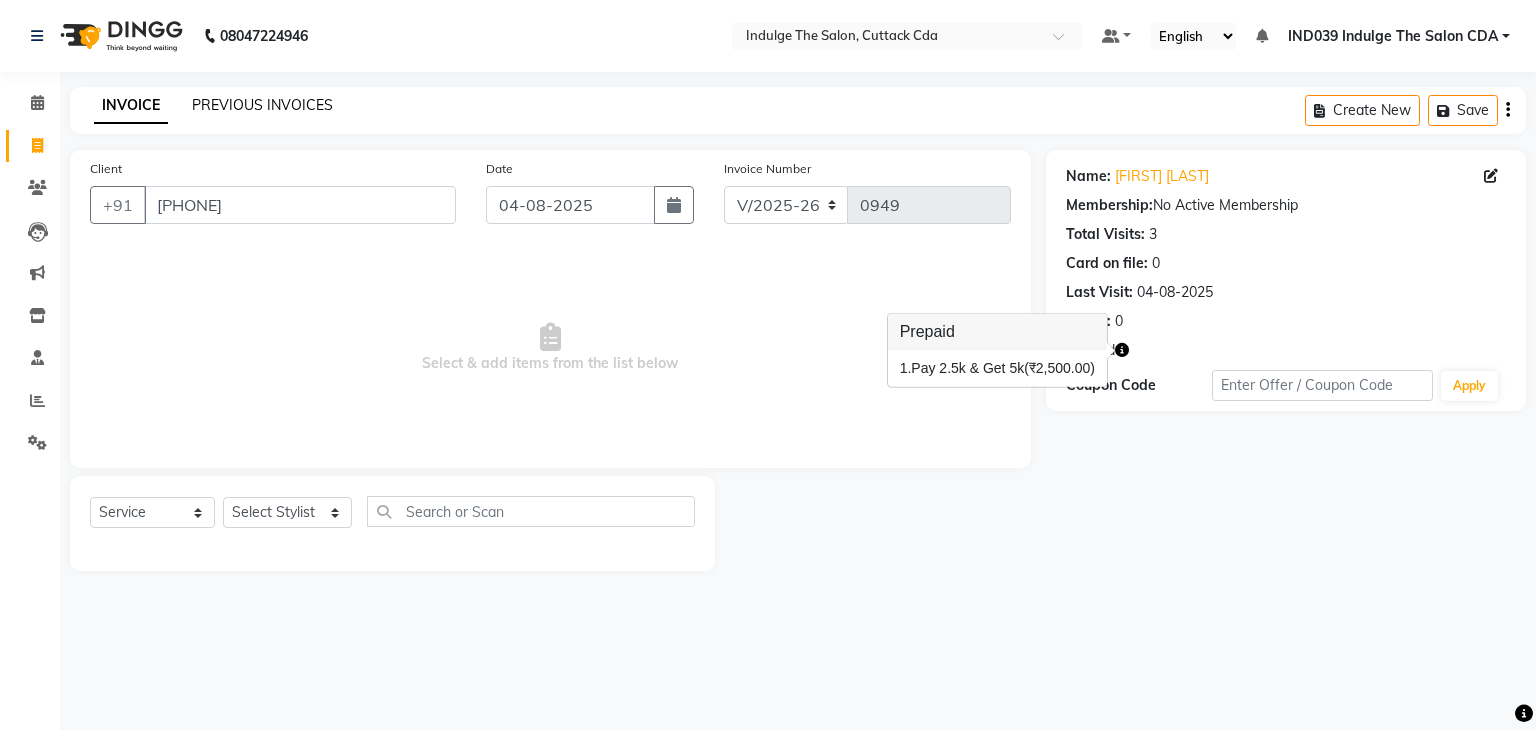 click on "PREVIOUS INVOICES" 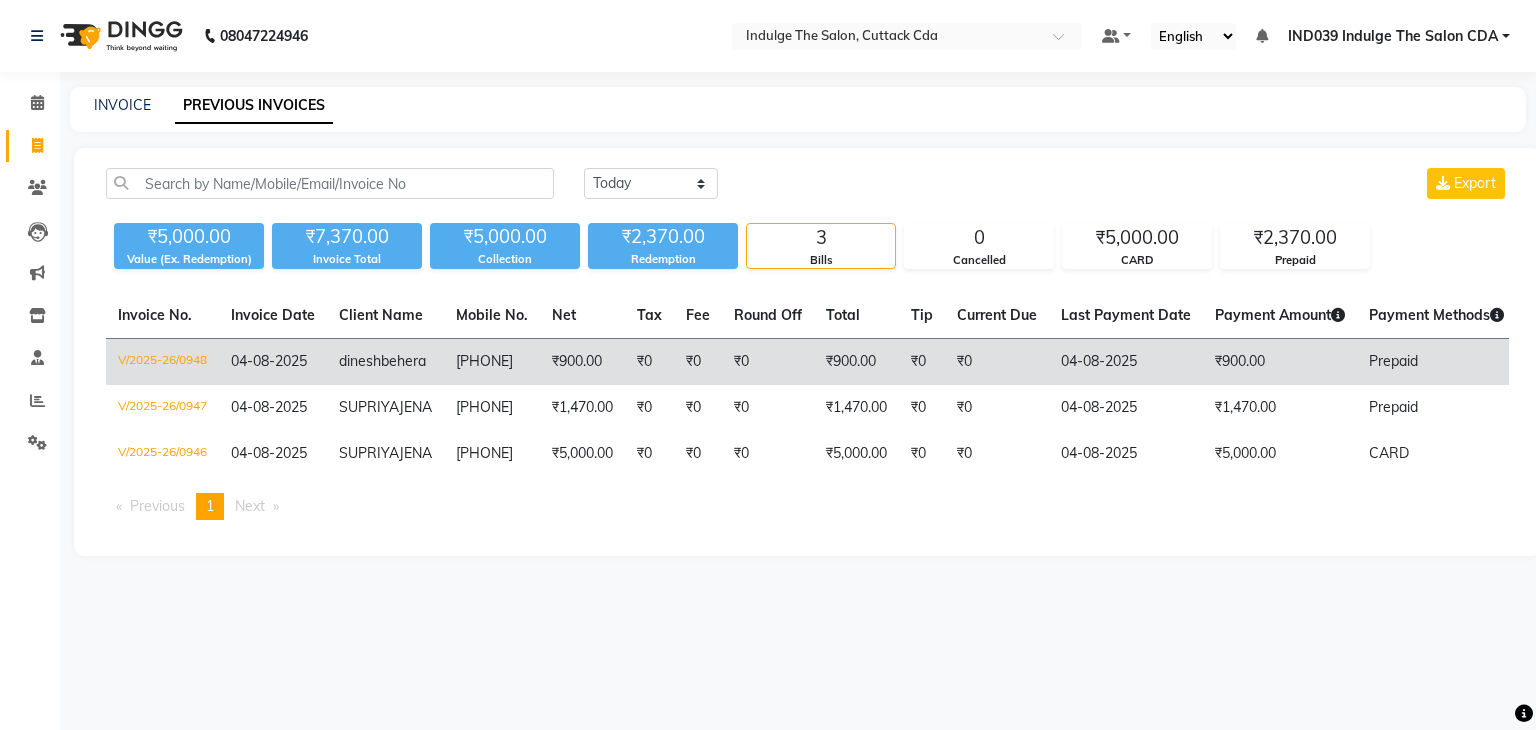 click on "V/2025-26/0948" 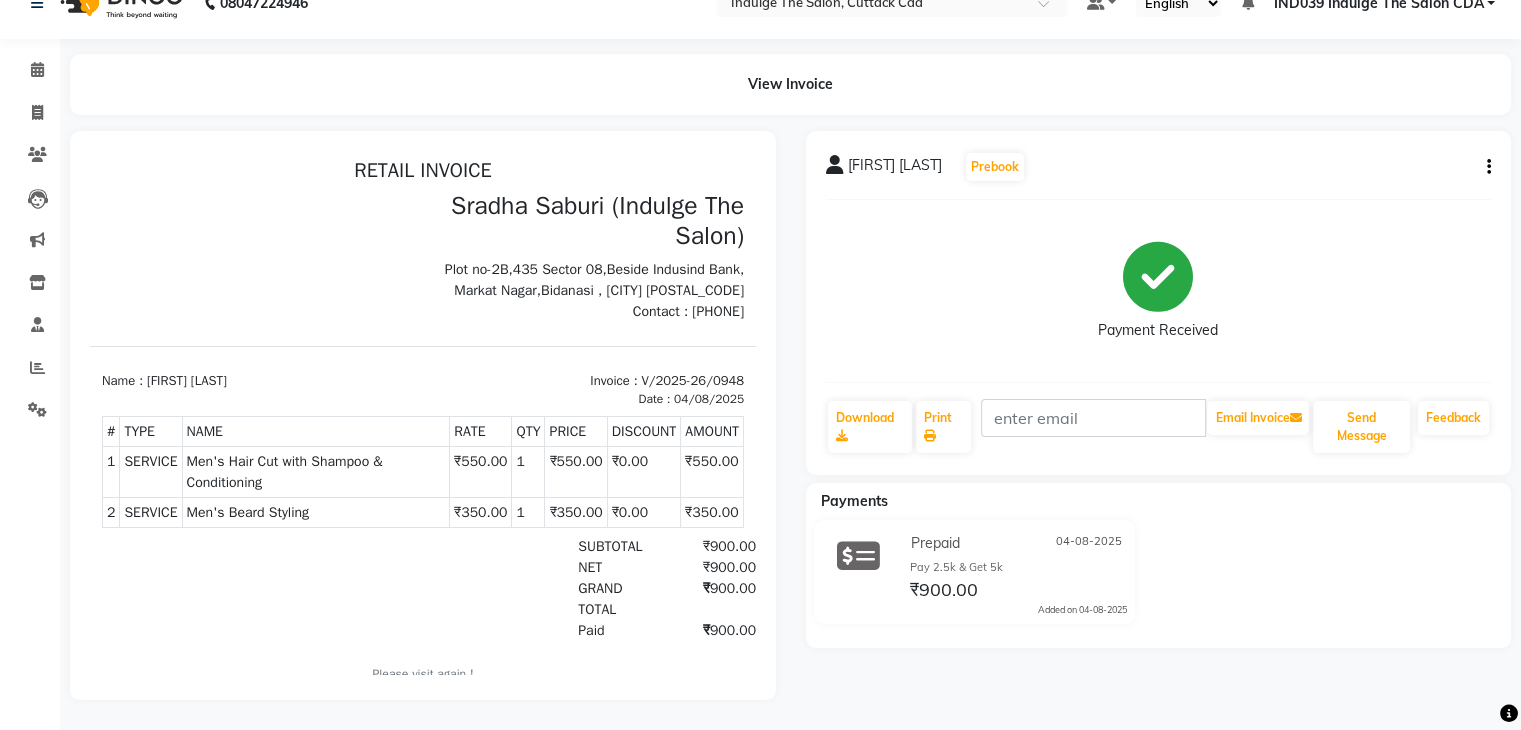 scroll, scrollTop: 0, scrollLeft: 0, axis: both 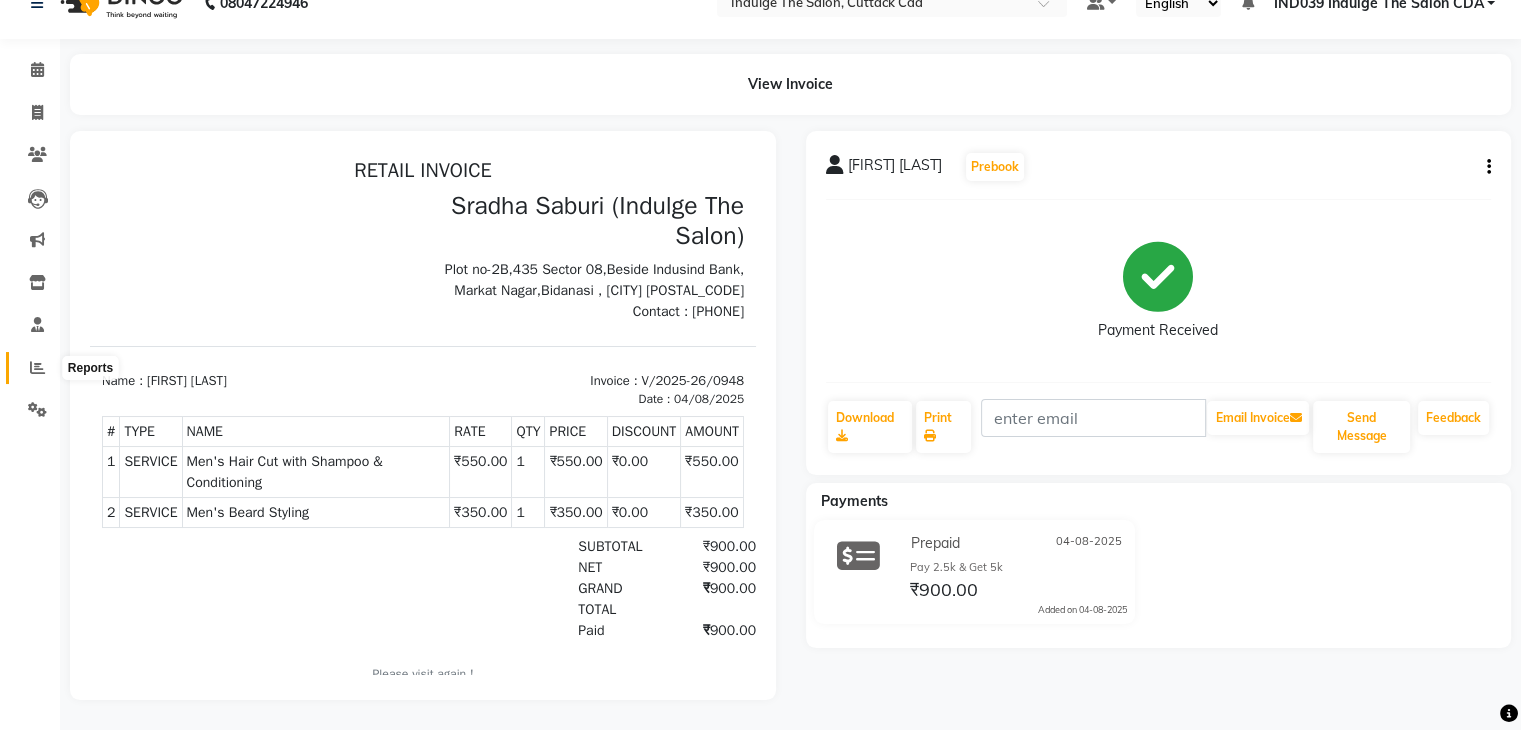 click 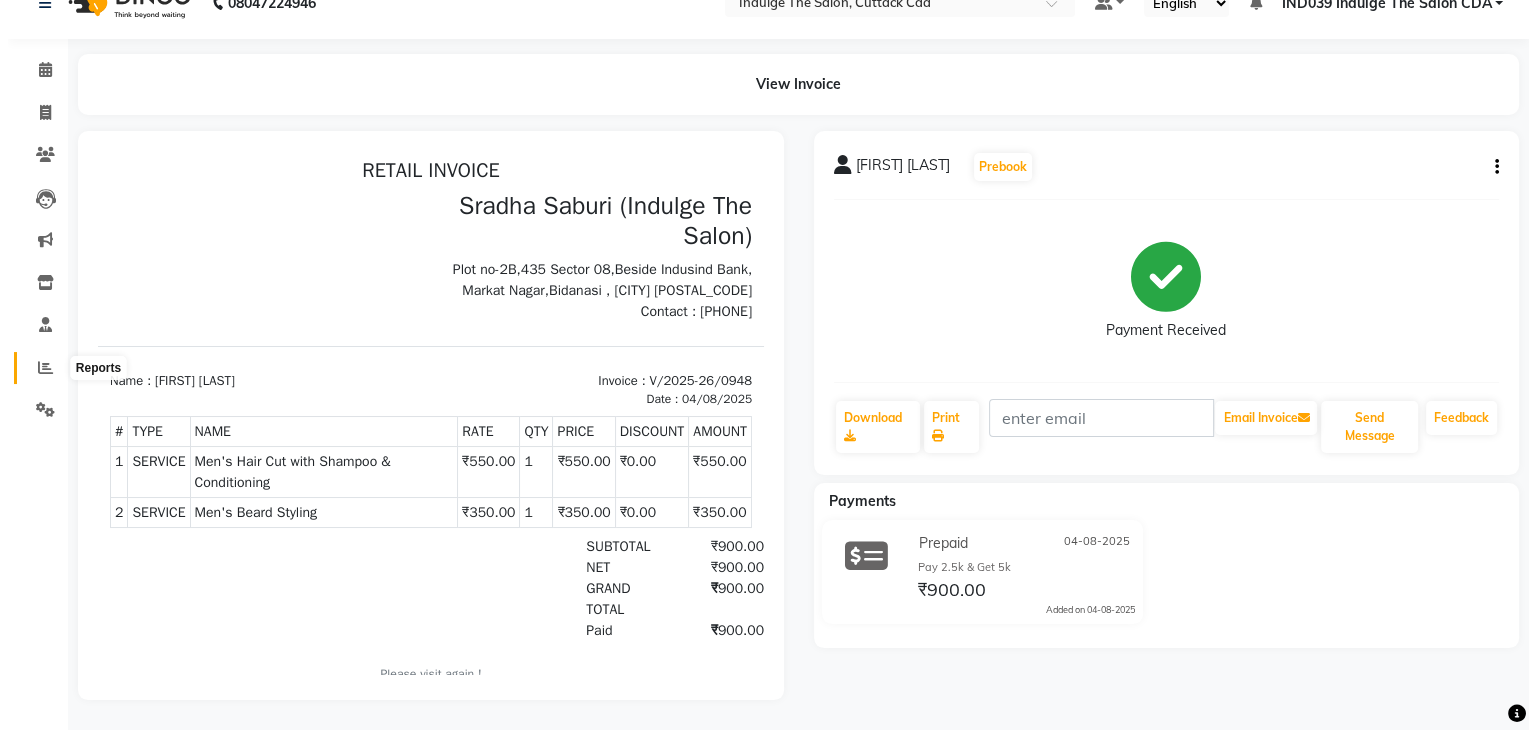 scroll, scrollTop: 0, scrollLeft: 0, axis: both 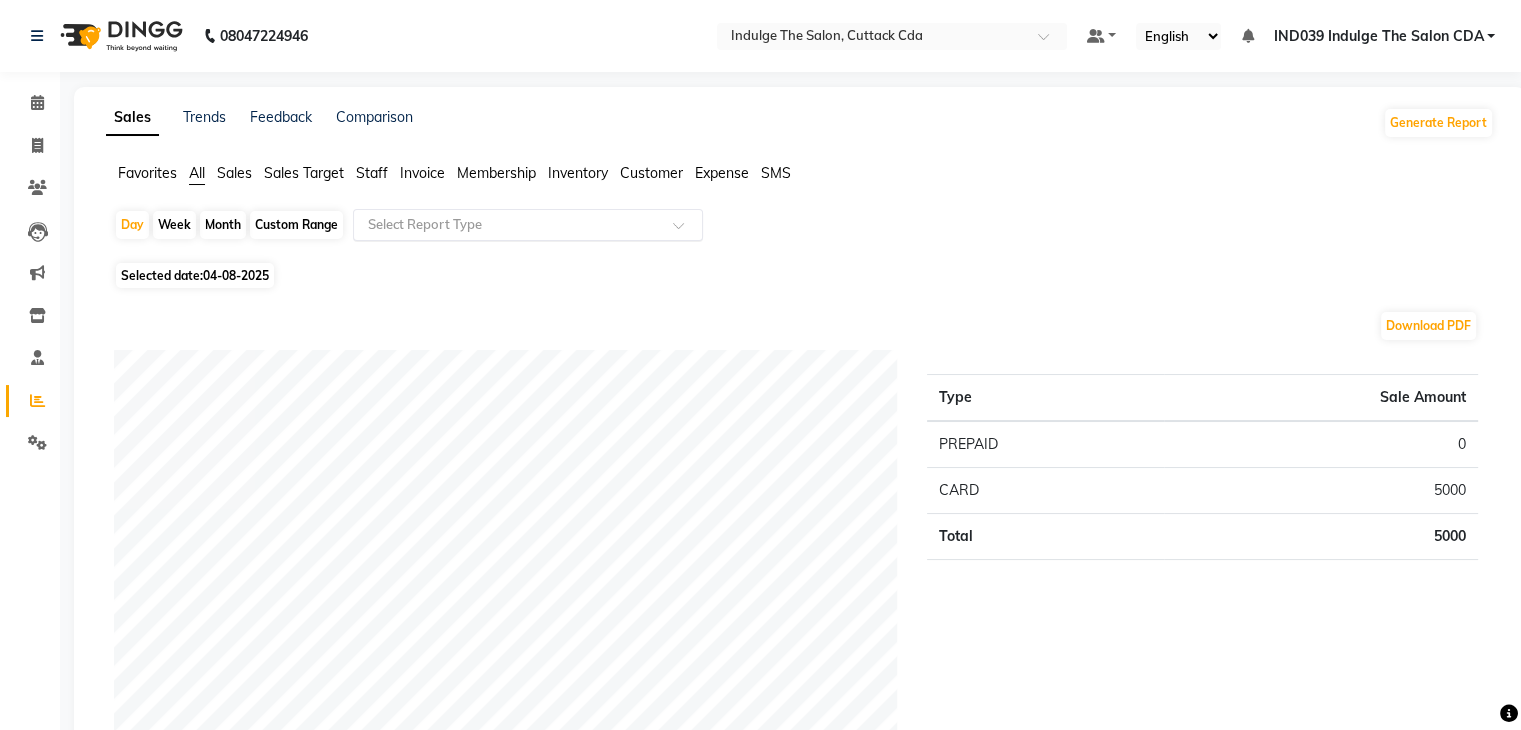 click 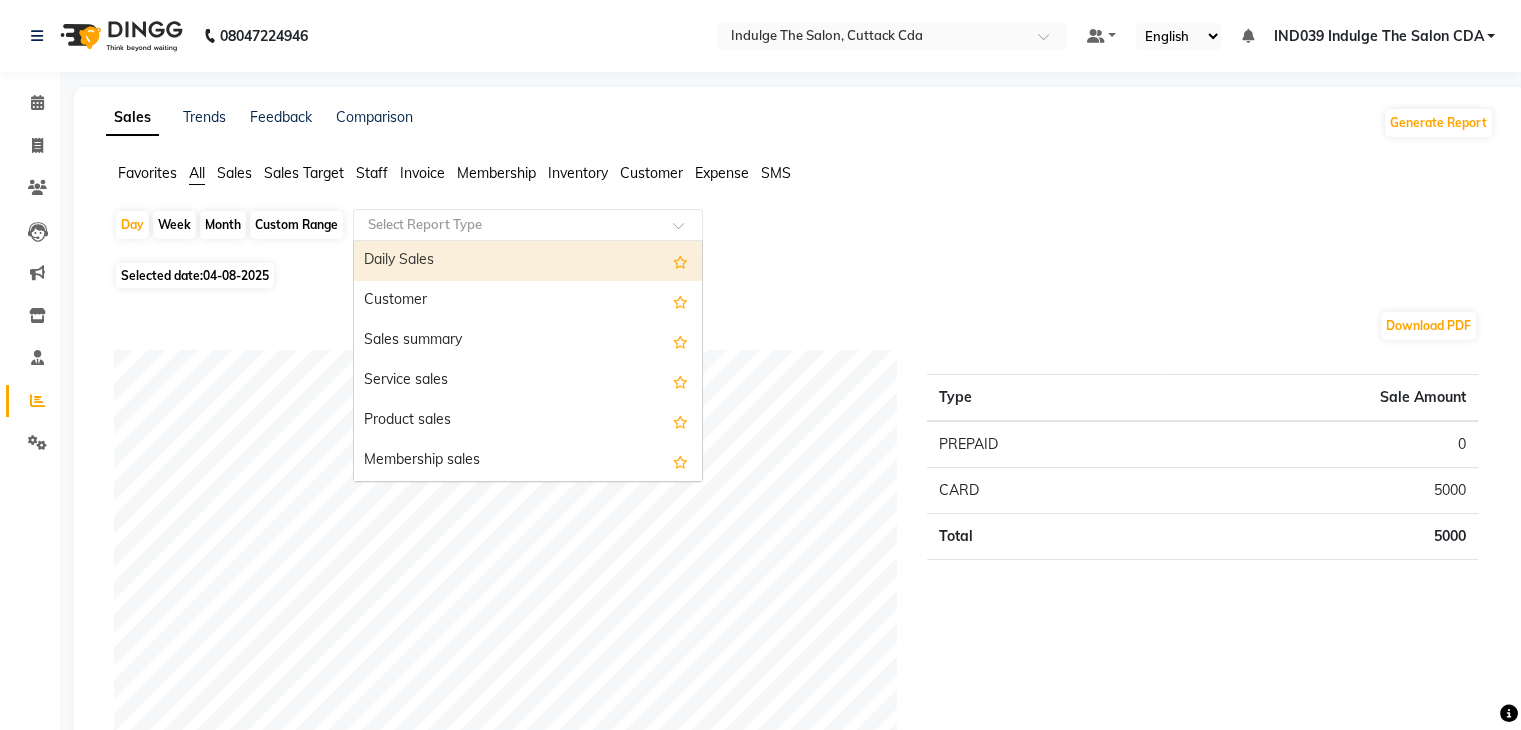 click on "Daily Sales" at bounding box center [528, 261] 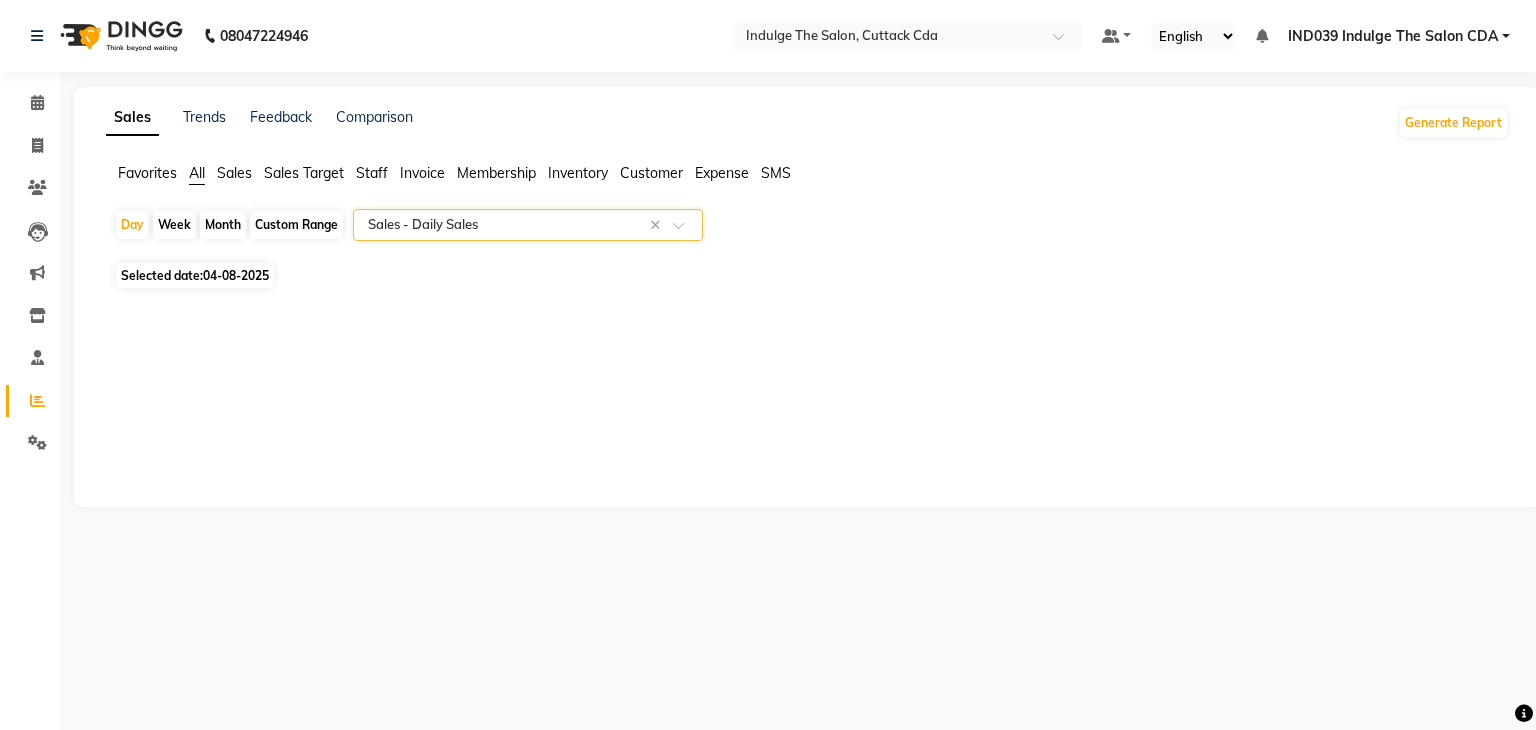 select on "full_report" 